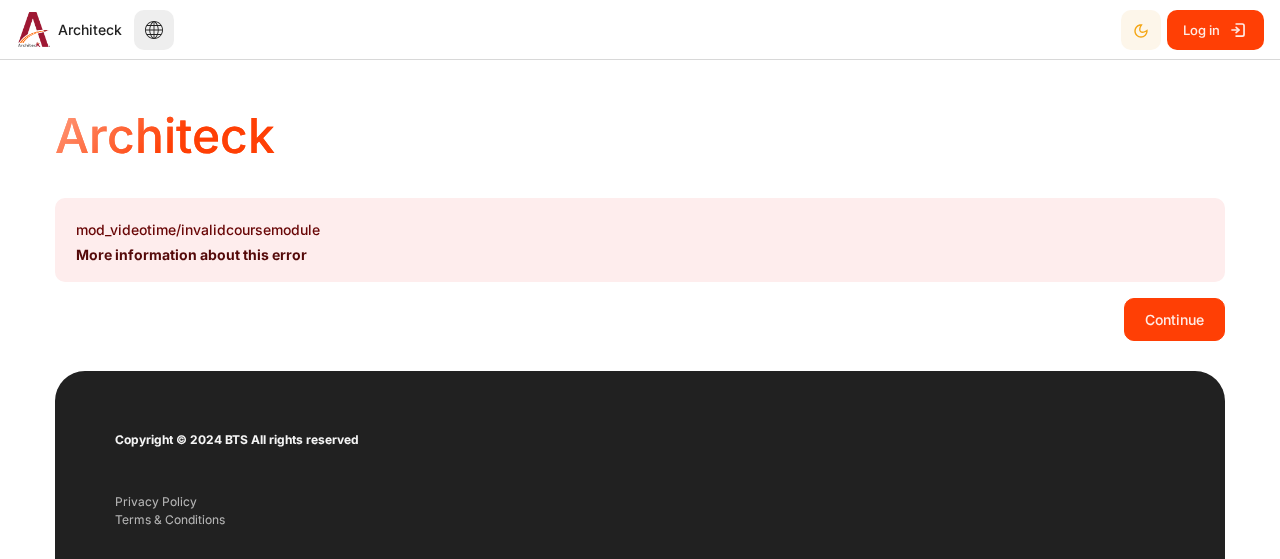 scroll, scrollTop: 0, scrollLeft: 0, axis: both 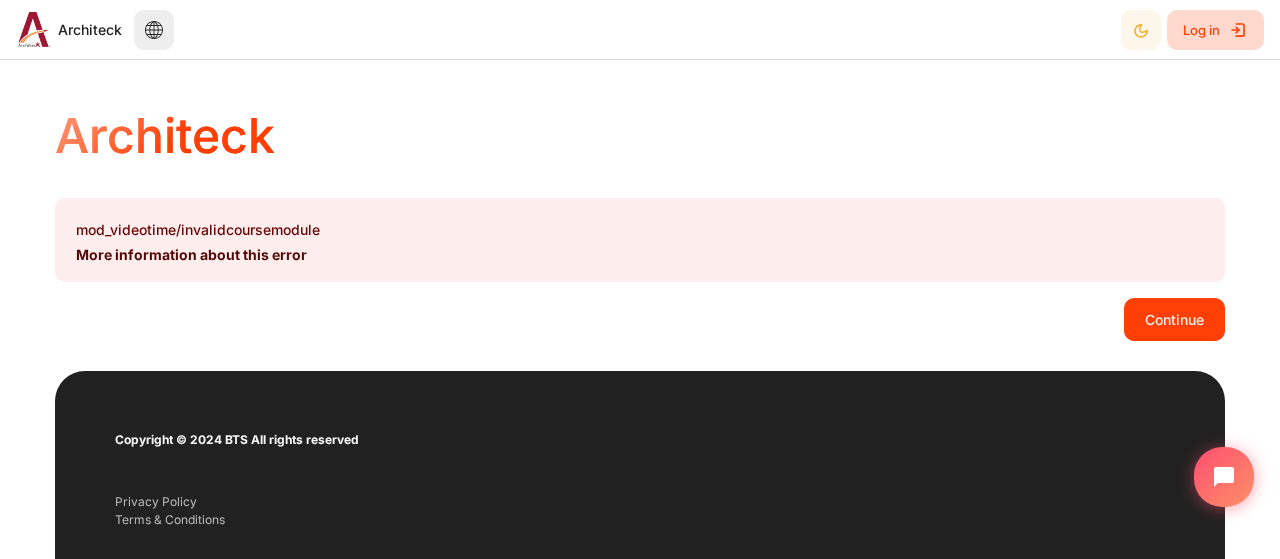 click 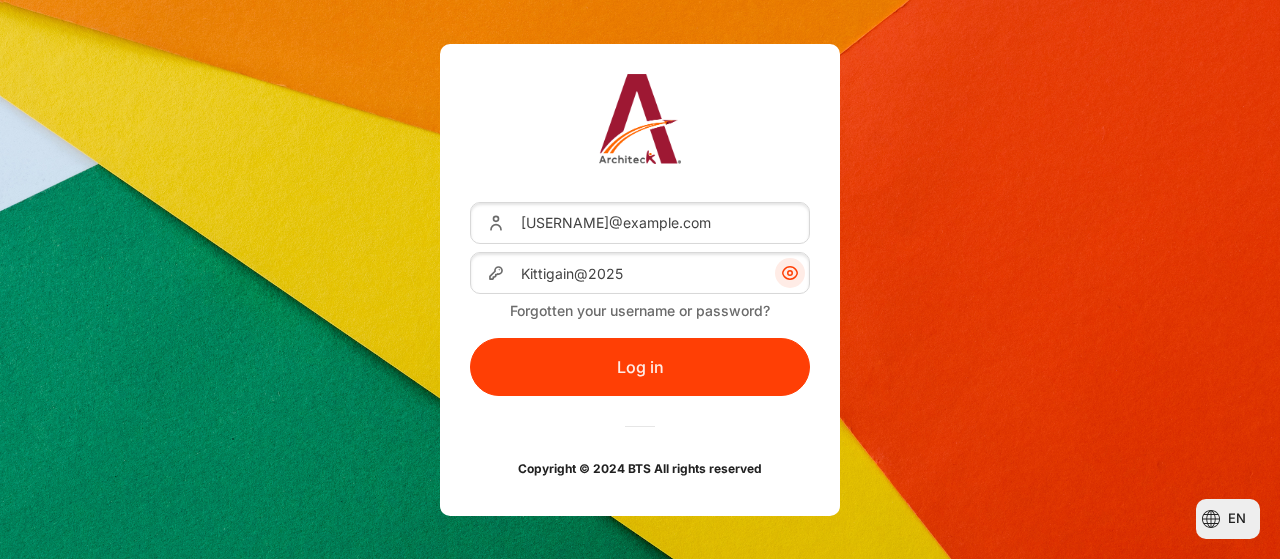 scroll, scrollTop: 0, scrollLeft: 0, axis: both 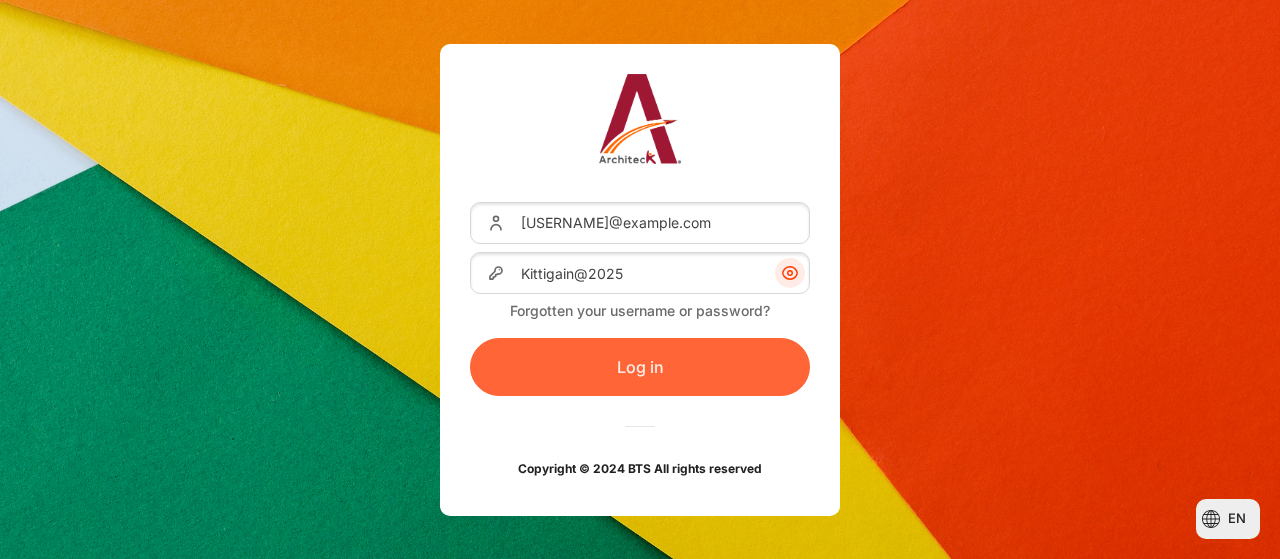 click on "Log in" at bounding box center [640, 367] 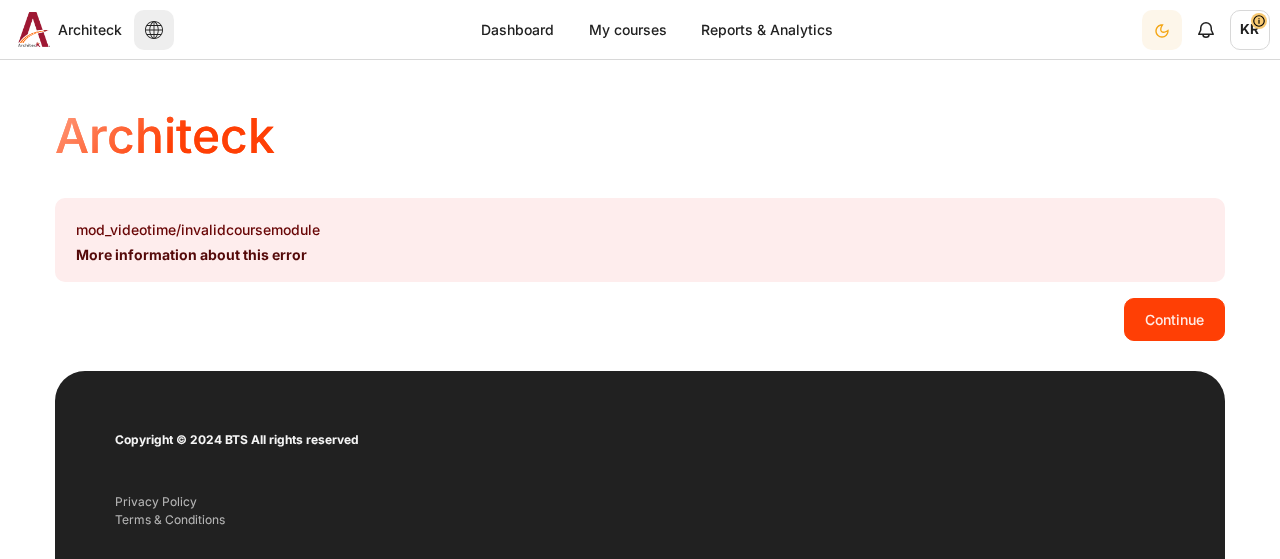 scroll, scrollTop: 0, scrollLeft: 0, axis: both 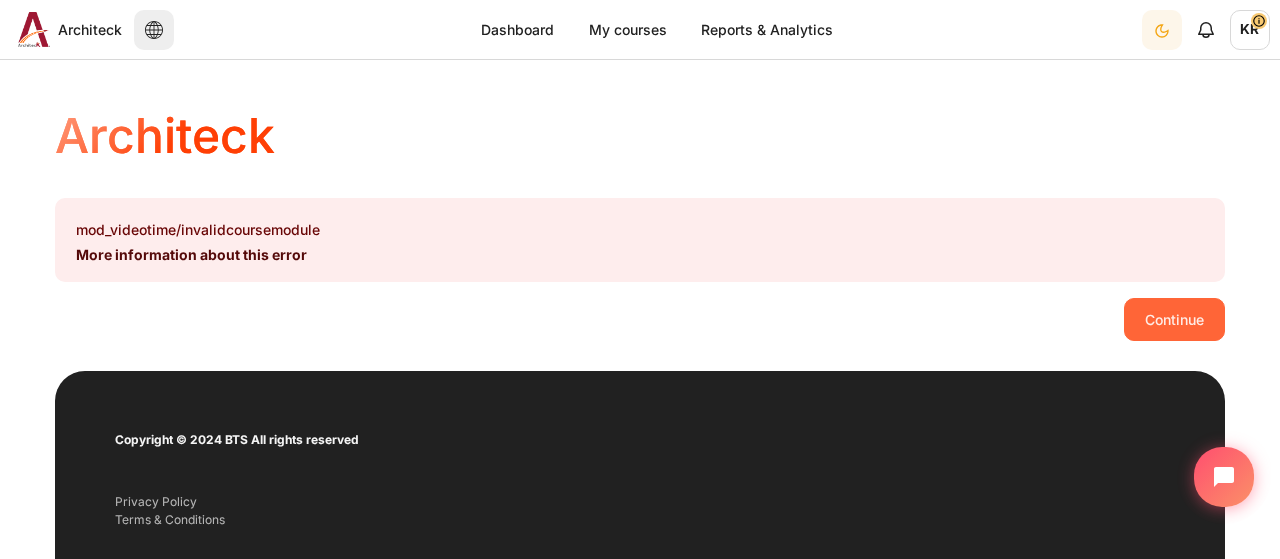 click on "Continue" at bounding box center [1174, 319] 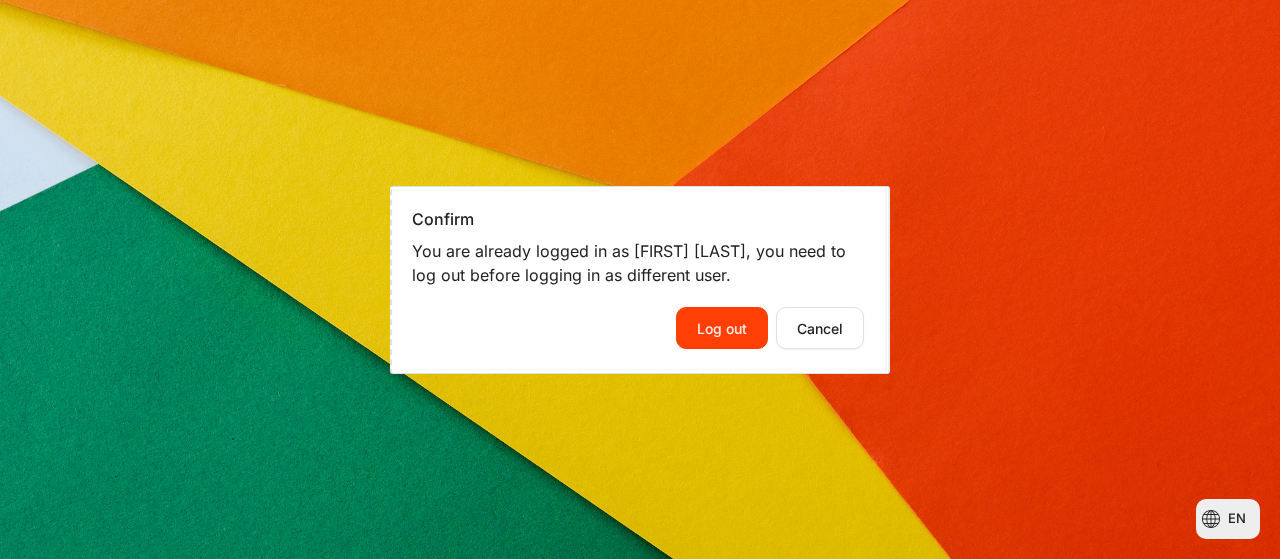 scroll, scrollTop: 0, scrollLeft: 0, axis: both 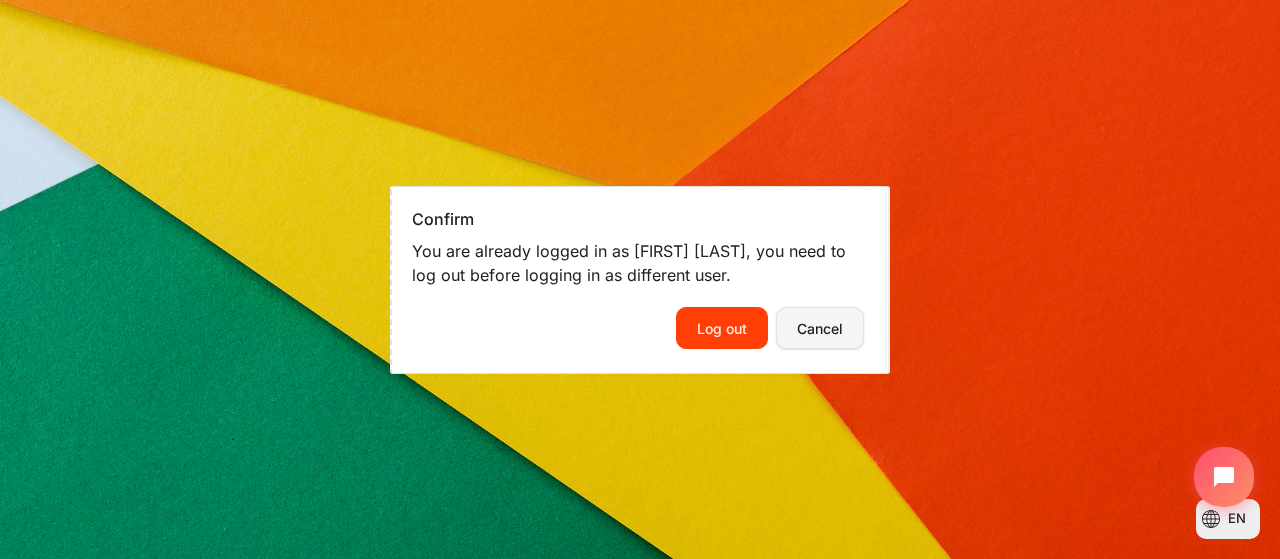 click on "Cancel" at bounding box center [820, 328] 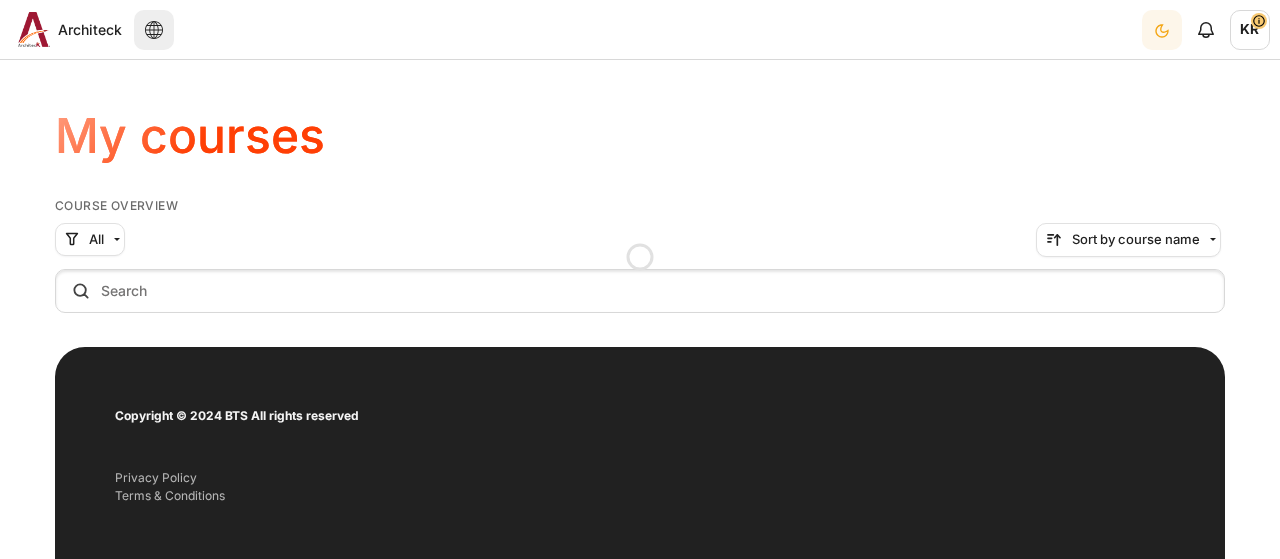 scroll, scrollTop: 0, scrollLeft: 0, axis: both 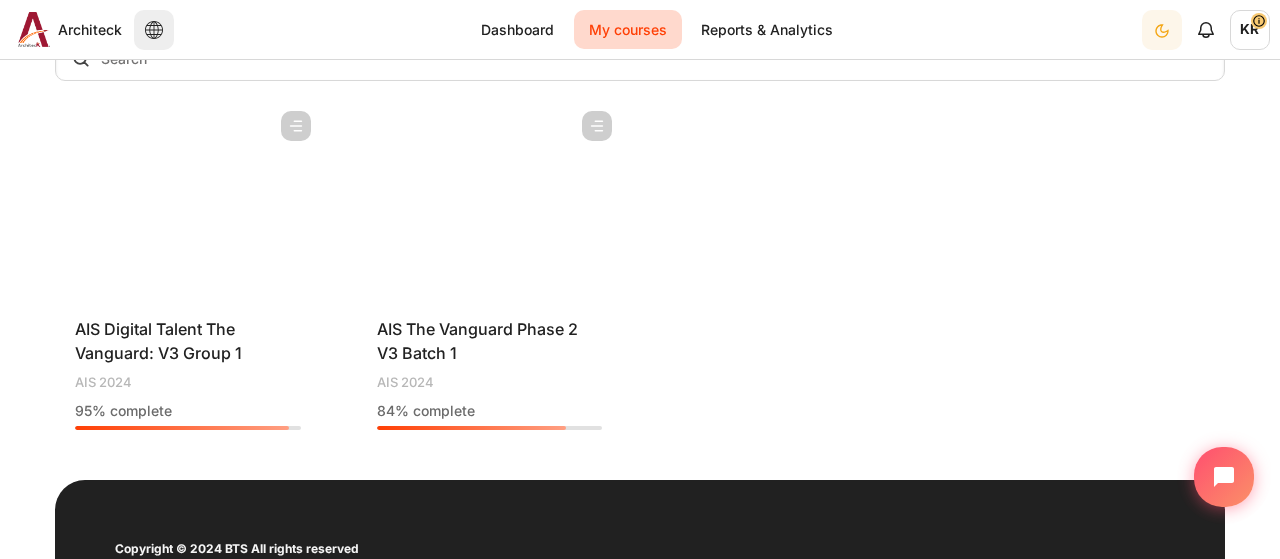 click at bounding box center [490, 201] 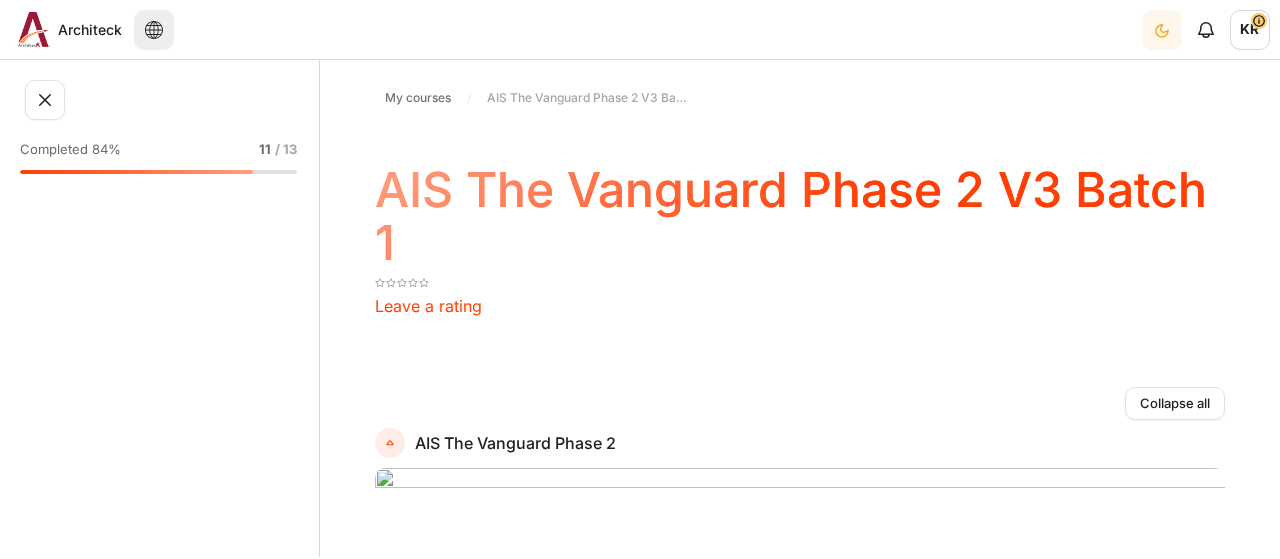 scroll, scrollTop: 0, scrollLeft: 0, axis: both 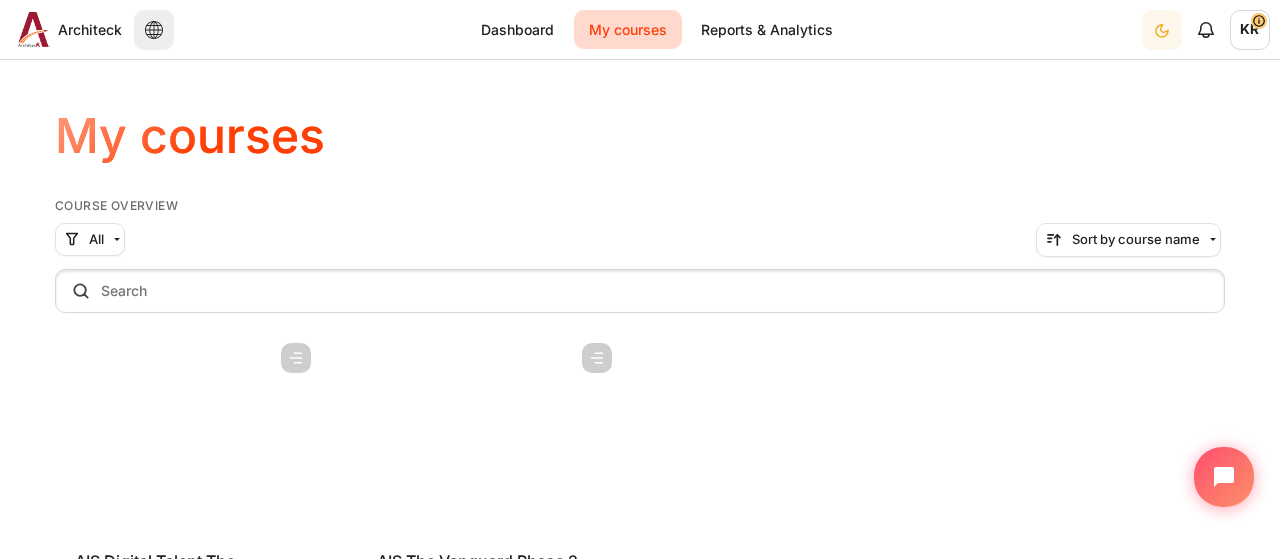 click at bounding box center [188, 433] 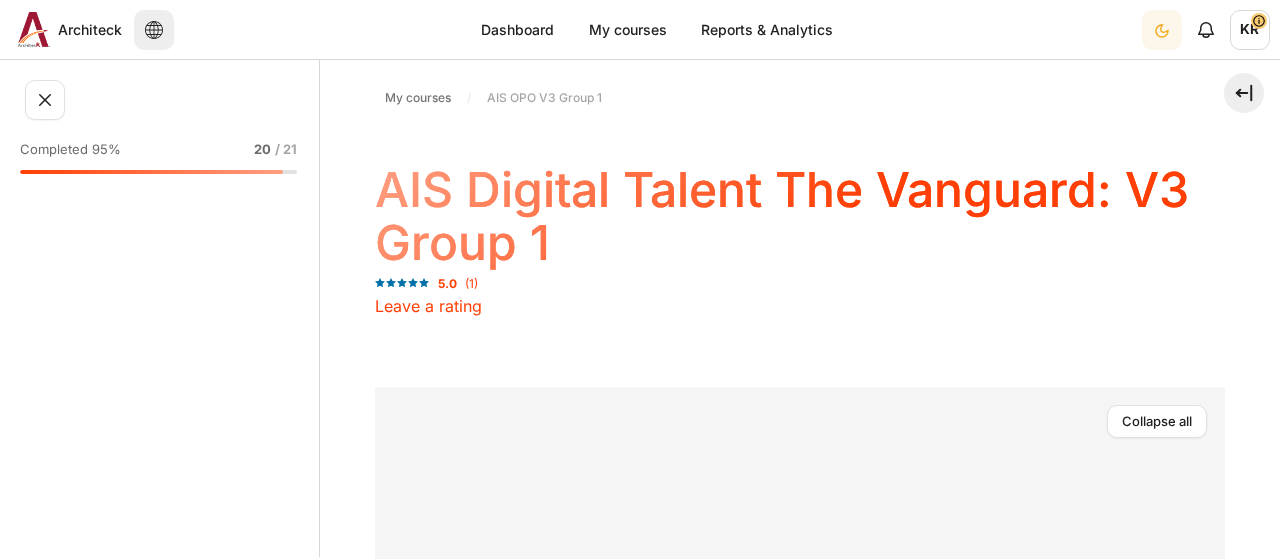 scroll, scrollTop: 0, scrollLeft: 0, axis: both 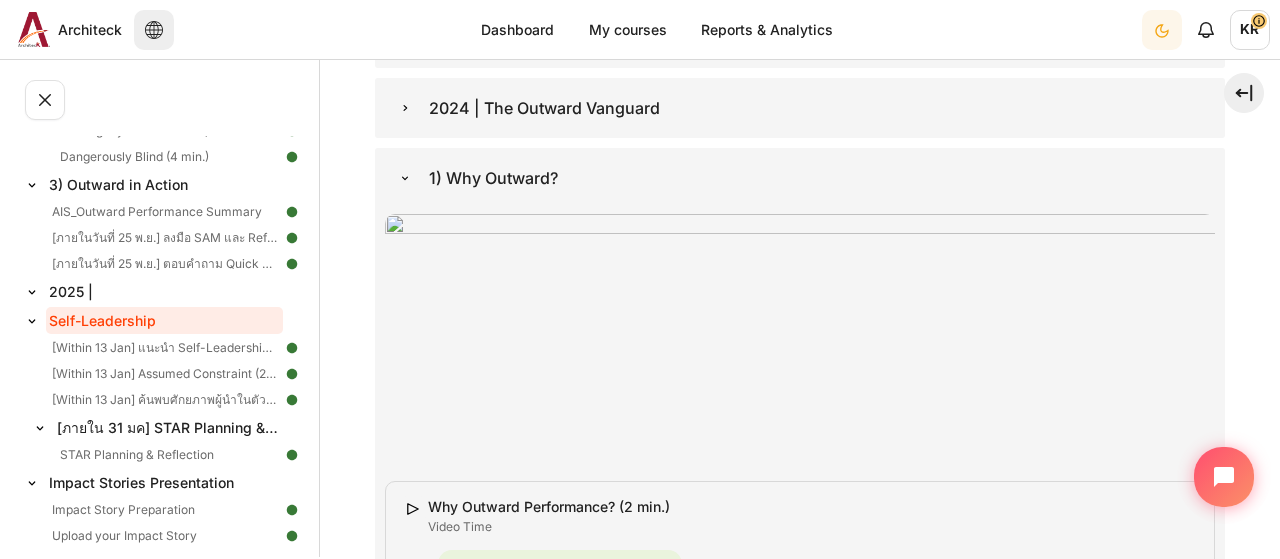 click on "Self-Leadership" at bounding box center [164, 320] 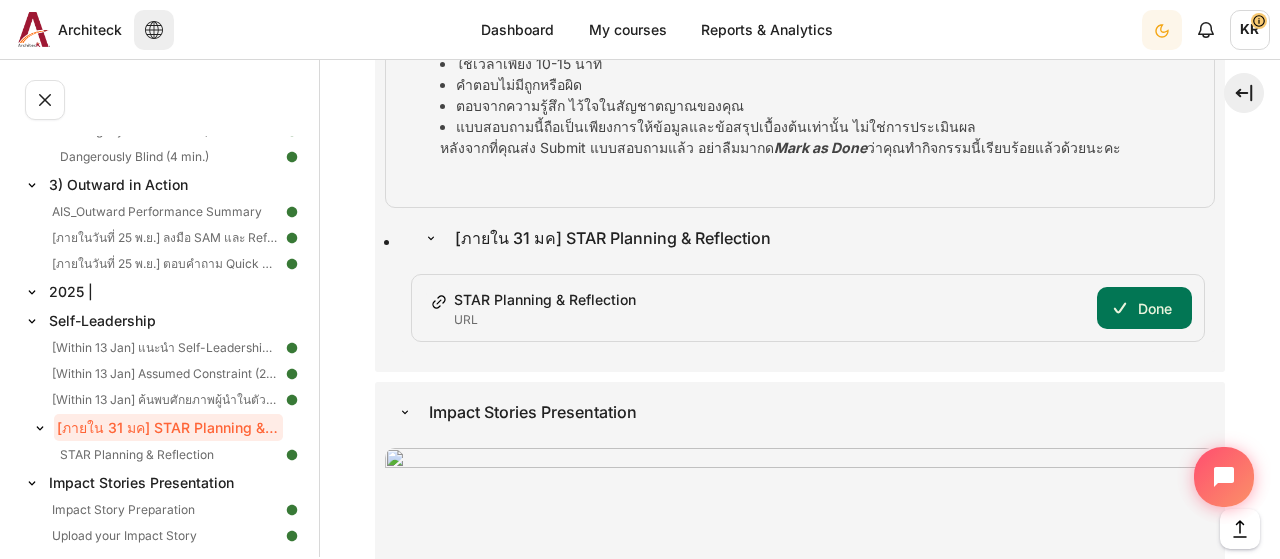scroll, scrollTop: 7078, scrollLeft: 0, axis: vertical 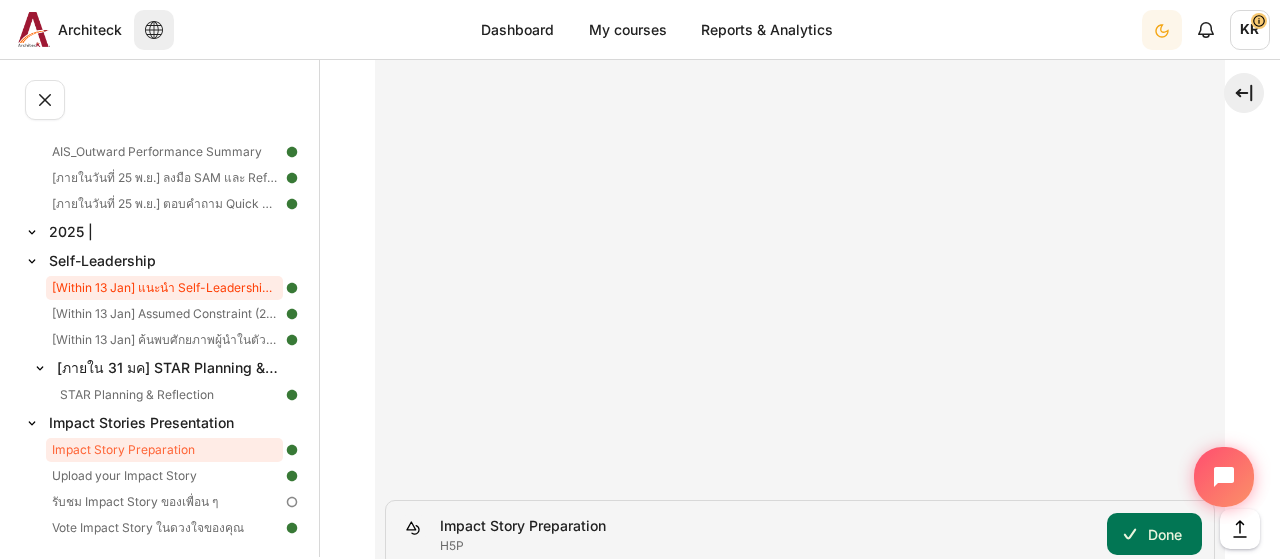 click on "[Within 13 Jan] แนะนำ Self-Leadership (2 นาที)" at bounding box center [164, 288] 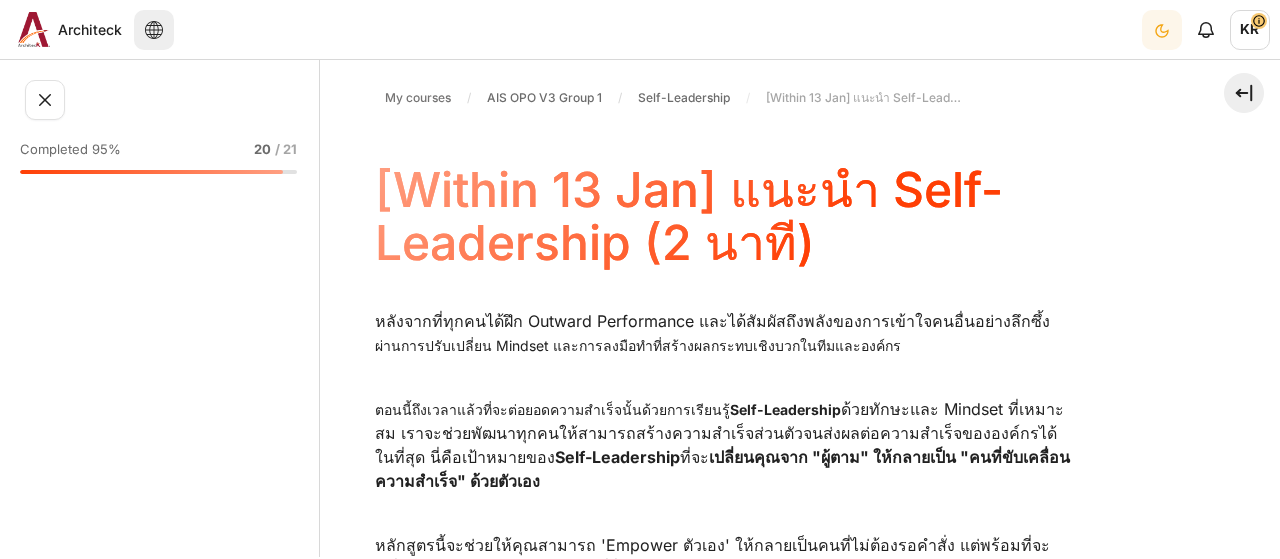 scroll, scrollTop: 0, scrollLeft: 0, axis: both 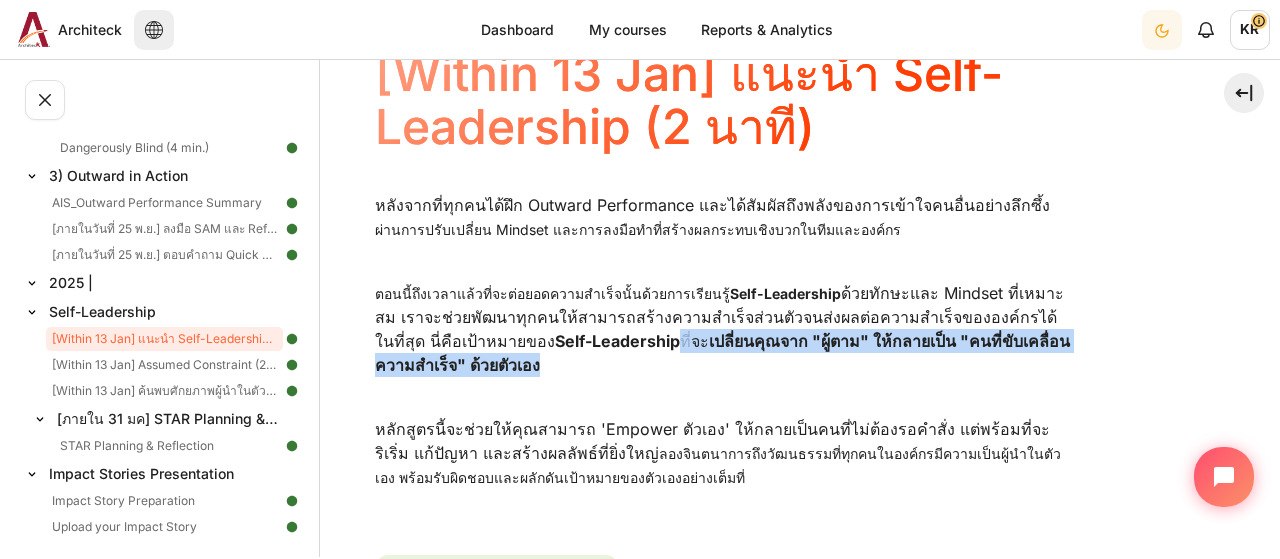 drag, startPoint x: 603, startPoint y: 341, endPoint x: 679, endPoint y: 367, distance: 80.32434 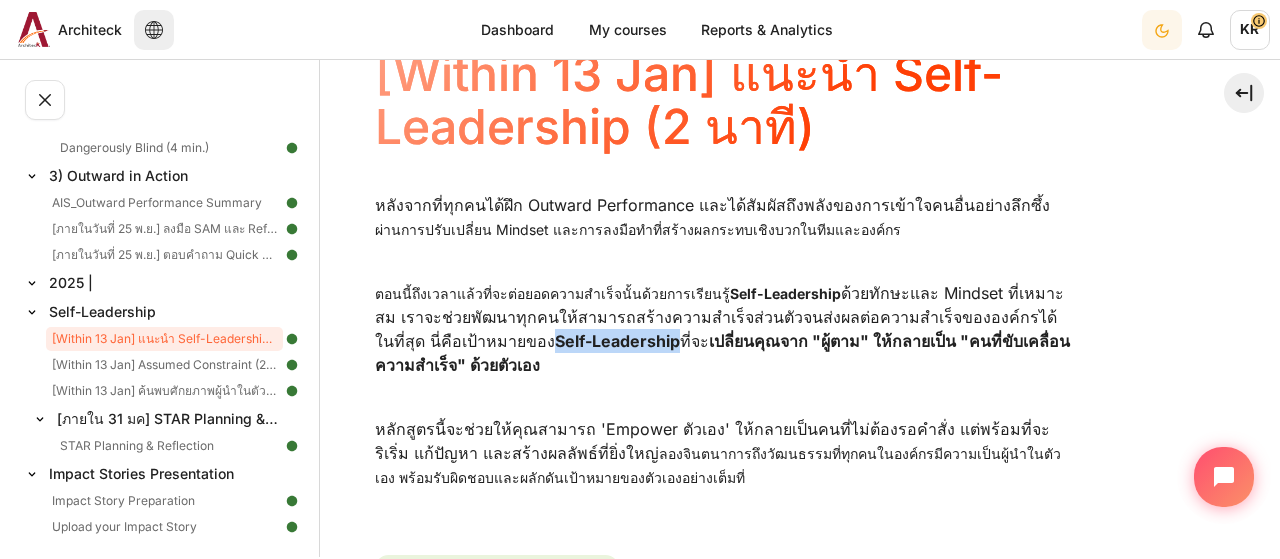 drag, startPoint x: 471, startPoint y: 346, endPoint x: 593, endPoint y: 336, distance: 122.40915 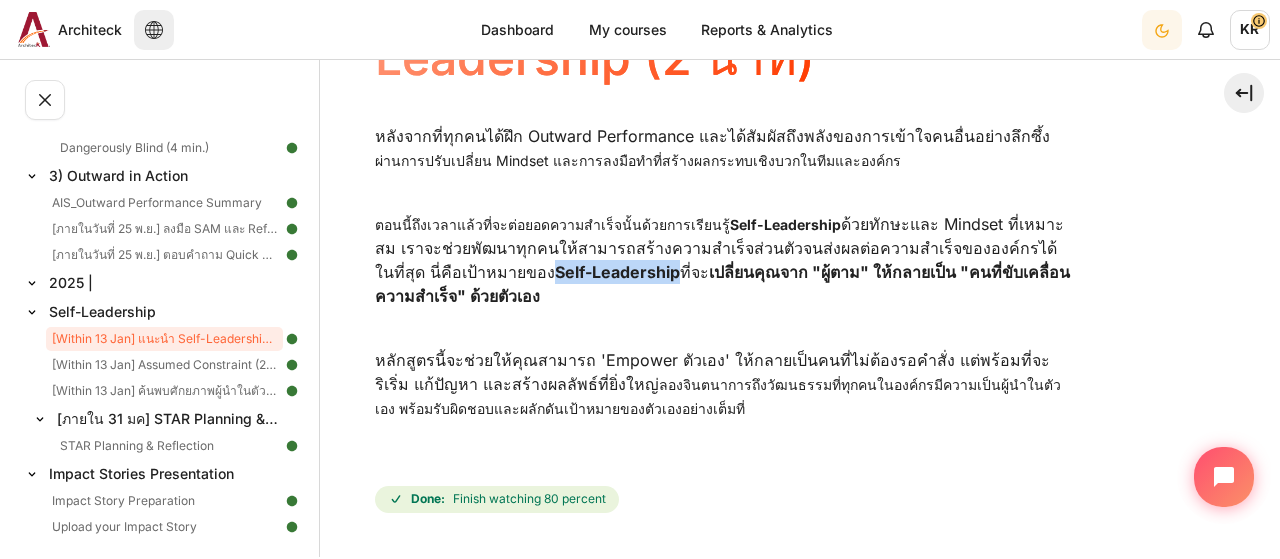 scroll, scrollTop: 232, scrollLeft: 0, axis: vertical 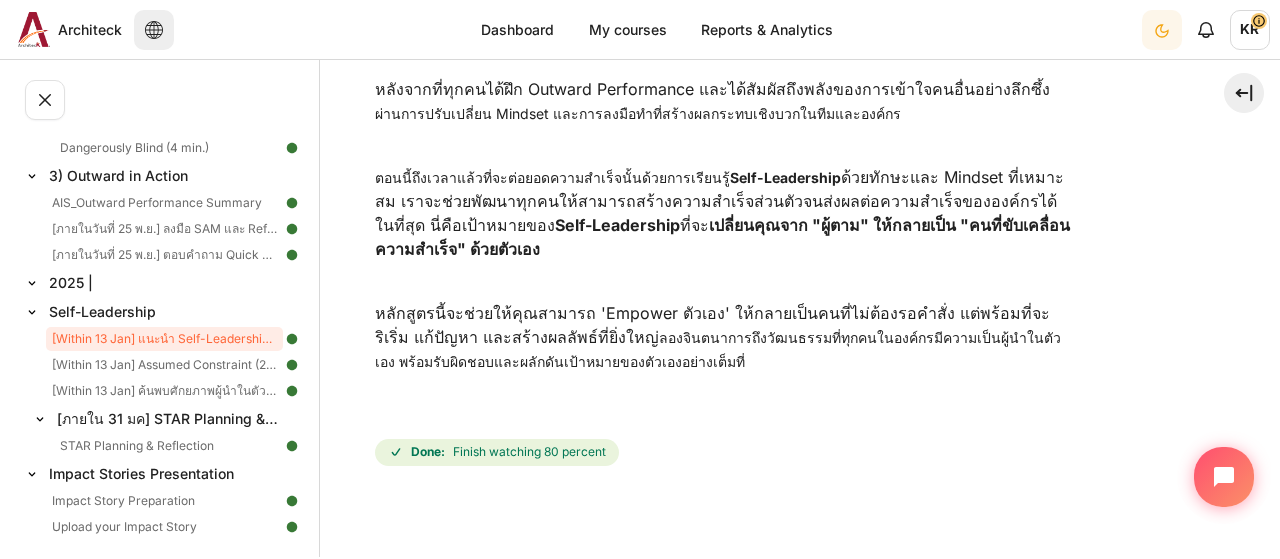 click on "หลักสูตรนี้จะช่วยให้คุณสามารถ 'Empower ตัวเอง' ให้กลายเป็นคนที่ไม่ต้องรอคำสั่ง แต่พร้อมที่จะริเริ่ม แก้ปัญหา และสร้างผลลัพธ์ที่ยิ่งใหญ่  ลองจินตนาการถึงวัฒนธรรมที่ทุกคนในองค์กรมีความเป็นผู้นำในตัวเอง พร้อมรับผิดชอบและผลักดันเป้าหมายของตัวเองอย่างเต็มที่" at bounding box center (725, 337) 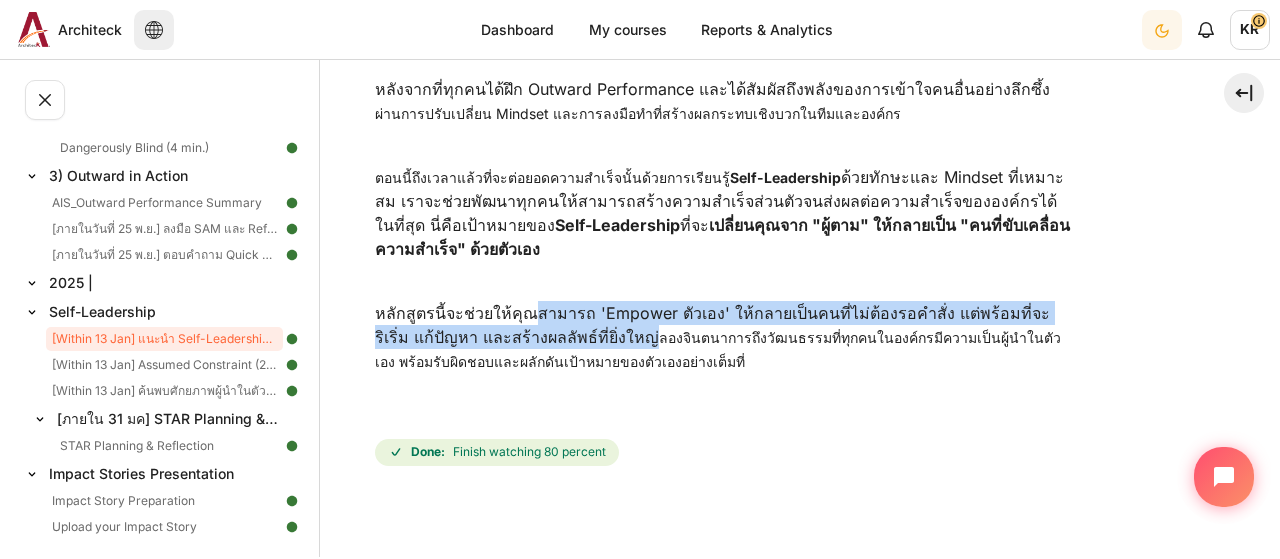 drag, startPoint x: 529, startPoint y: 310, endPoint x: 595, endPoint y: 335, distance: 70.5762 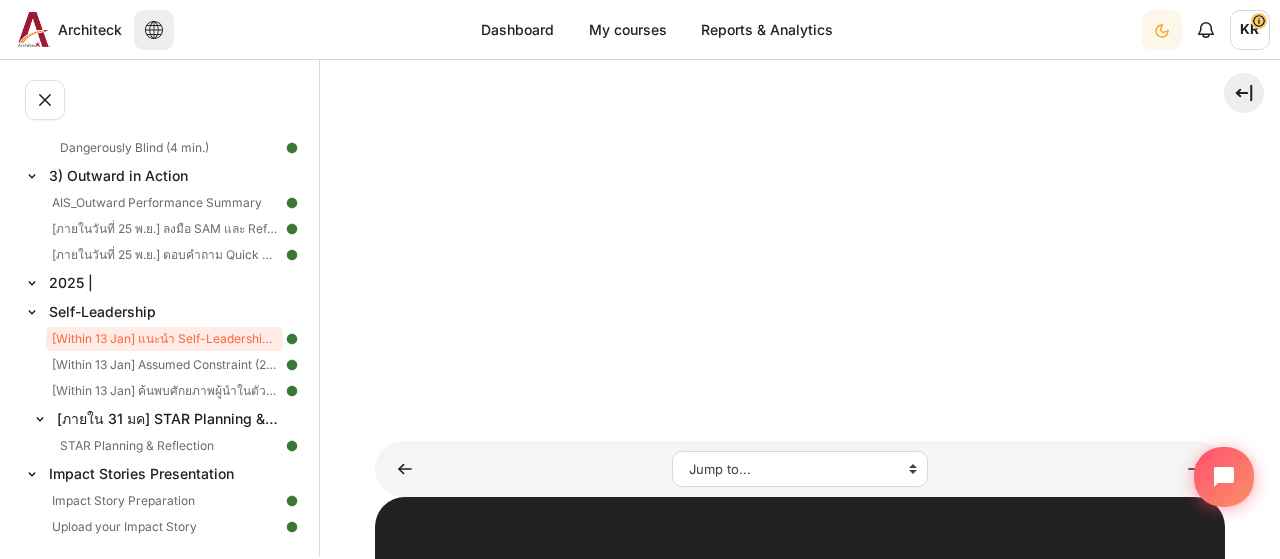 scroll, scrollTop: 1108, scrollLeft: 0, axis: vertical 